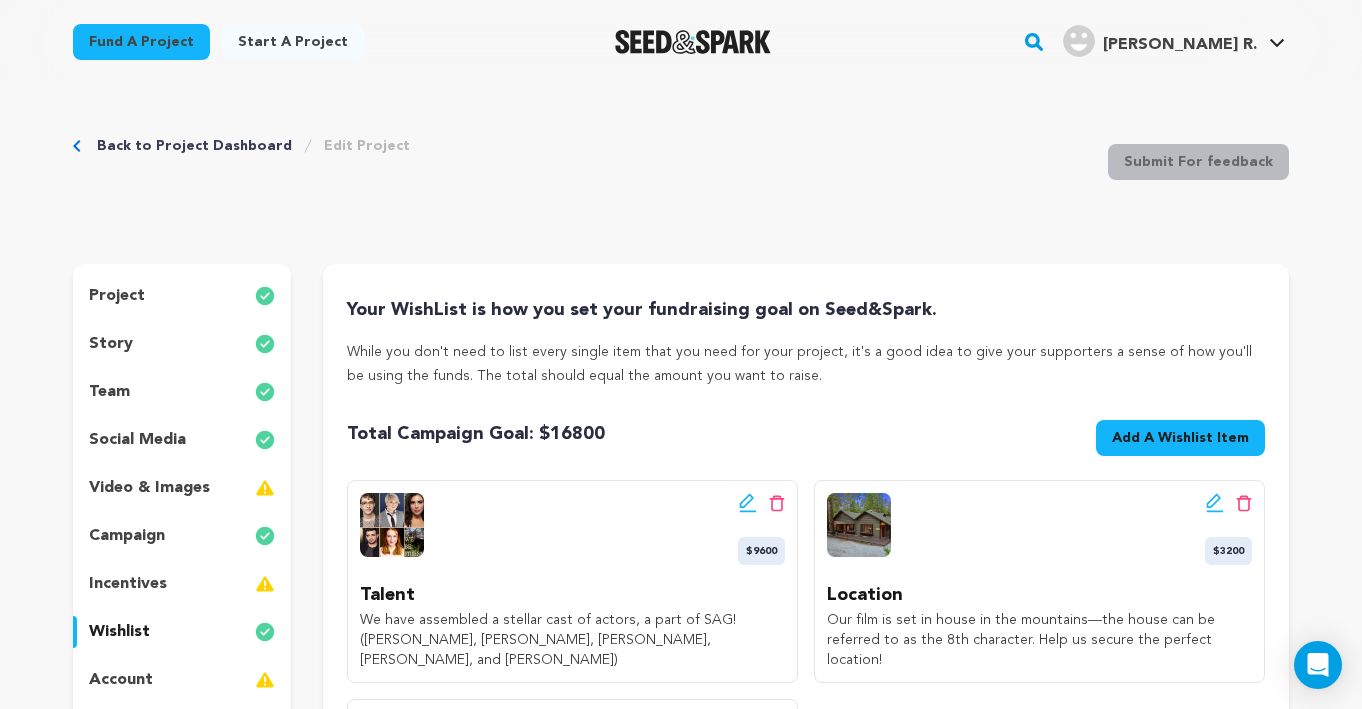 scroll, scrollTop: 0, scrollLeft: 0, axis: both 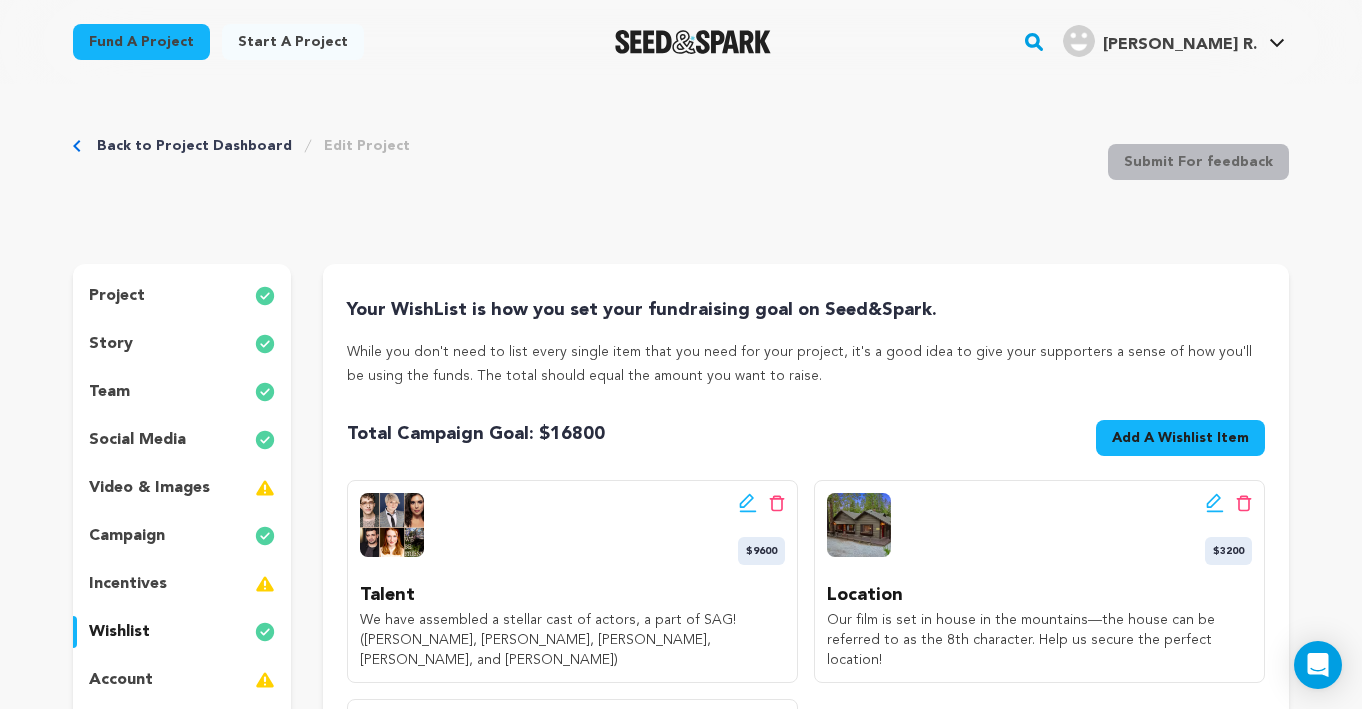 click on "video & images" at bounding box center (149, 488) 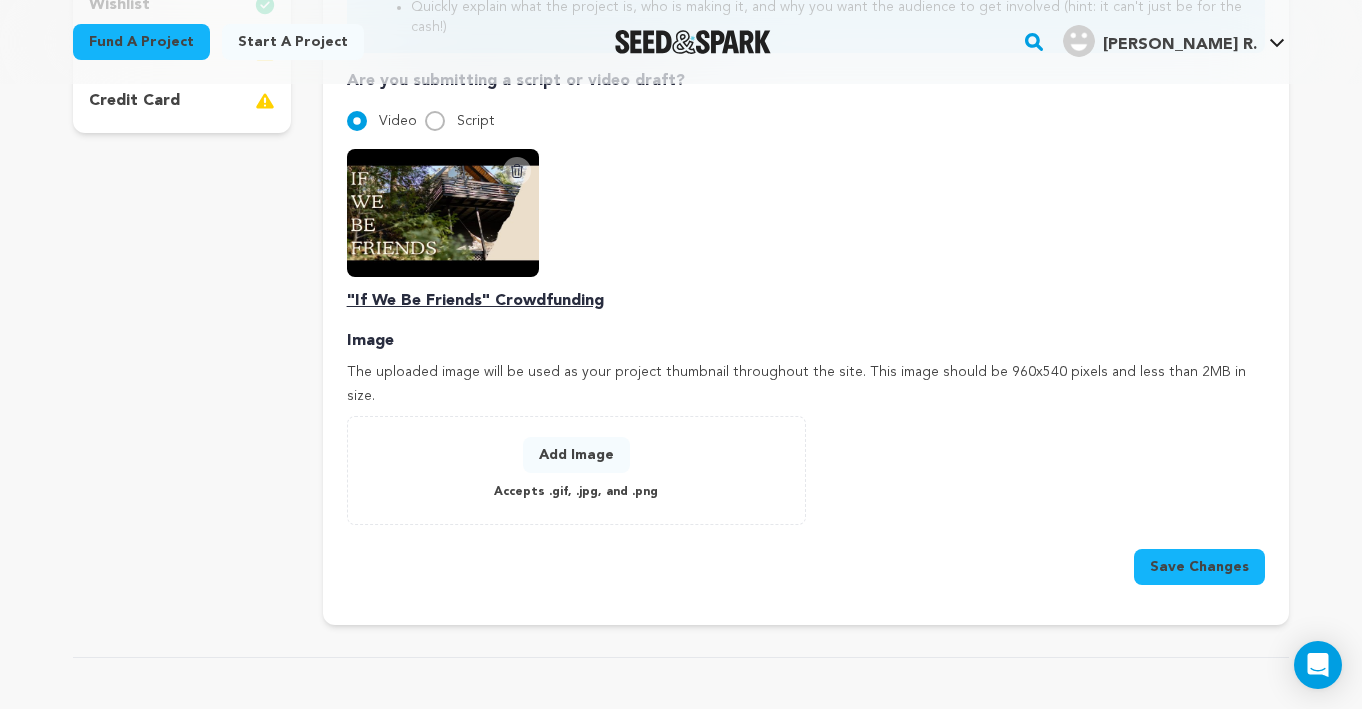 scroll, scrollTop: 634, scrollLeft: 0, axis: vertical 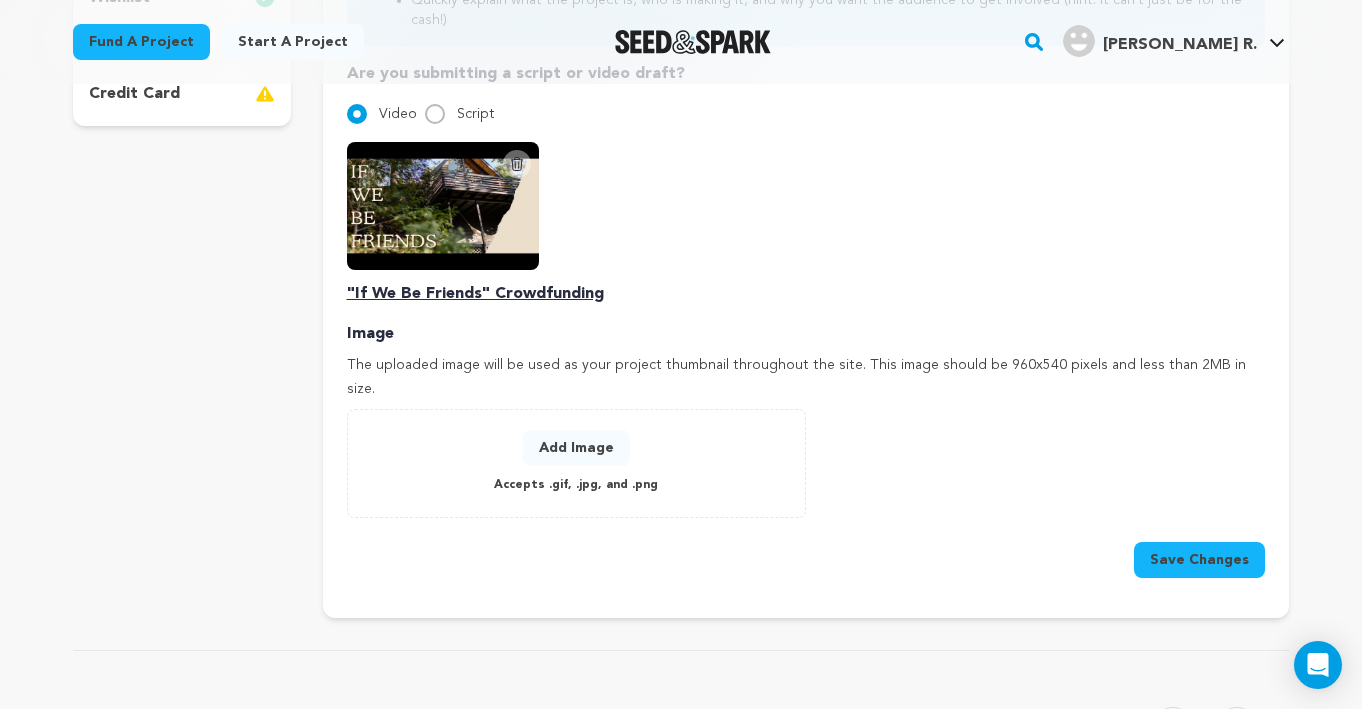 click on "Add Image" at bounding box center (576, 448) 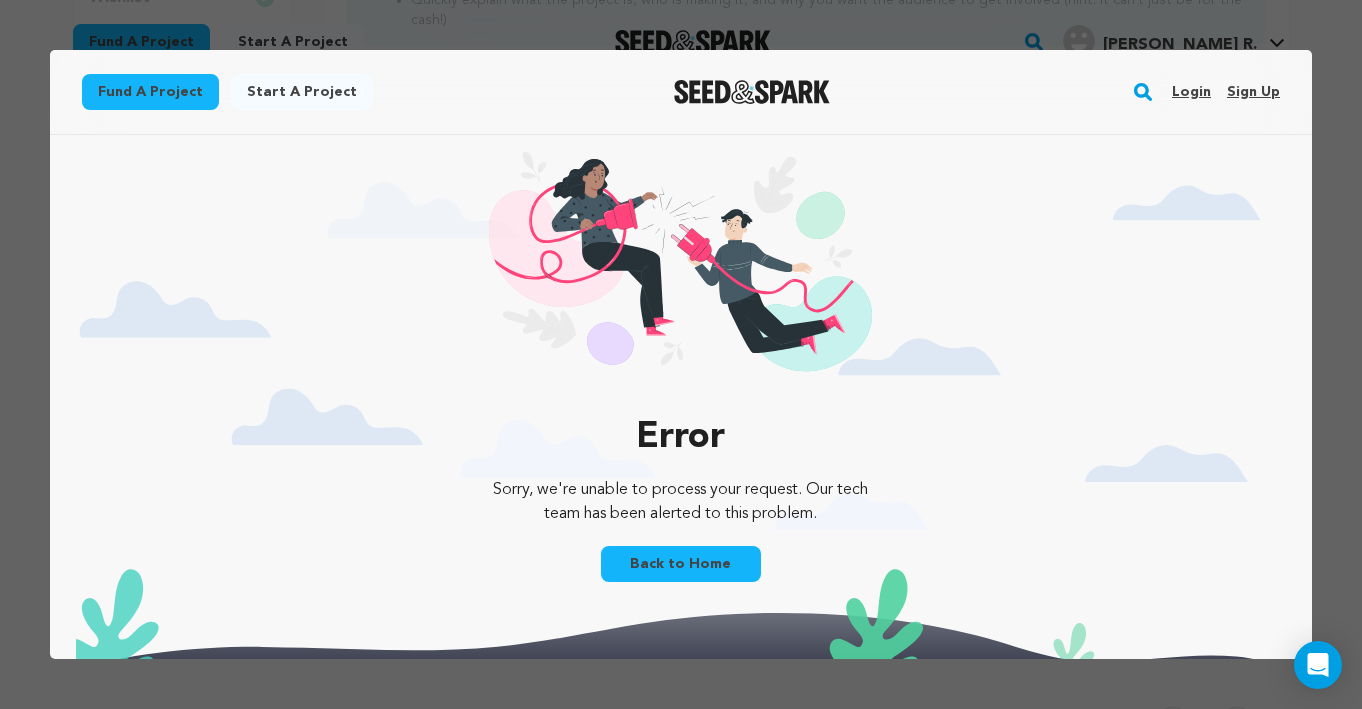 scroll, scrollTop: 0, scrollLeft: 0, axis: both 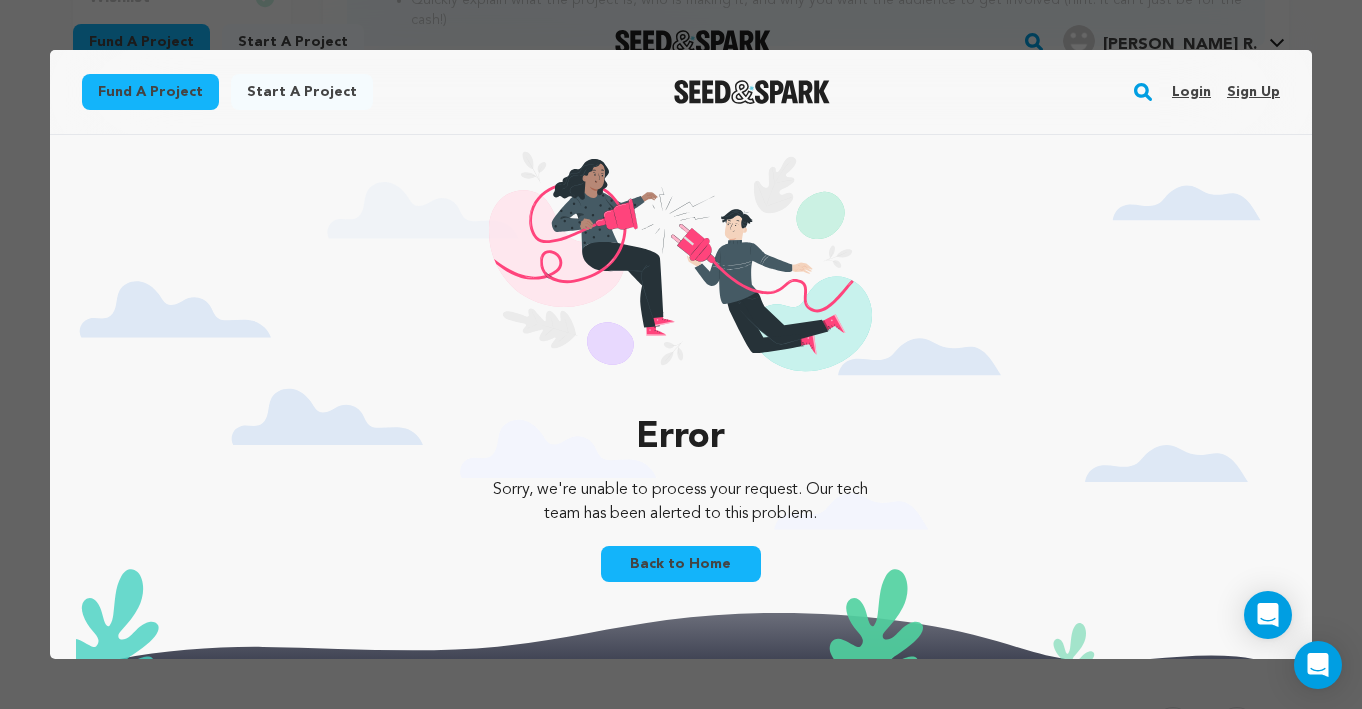 click on "Back to Home" at bounding box center (681, 564) 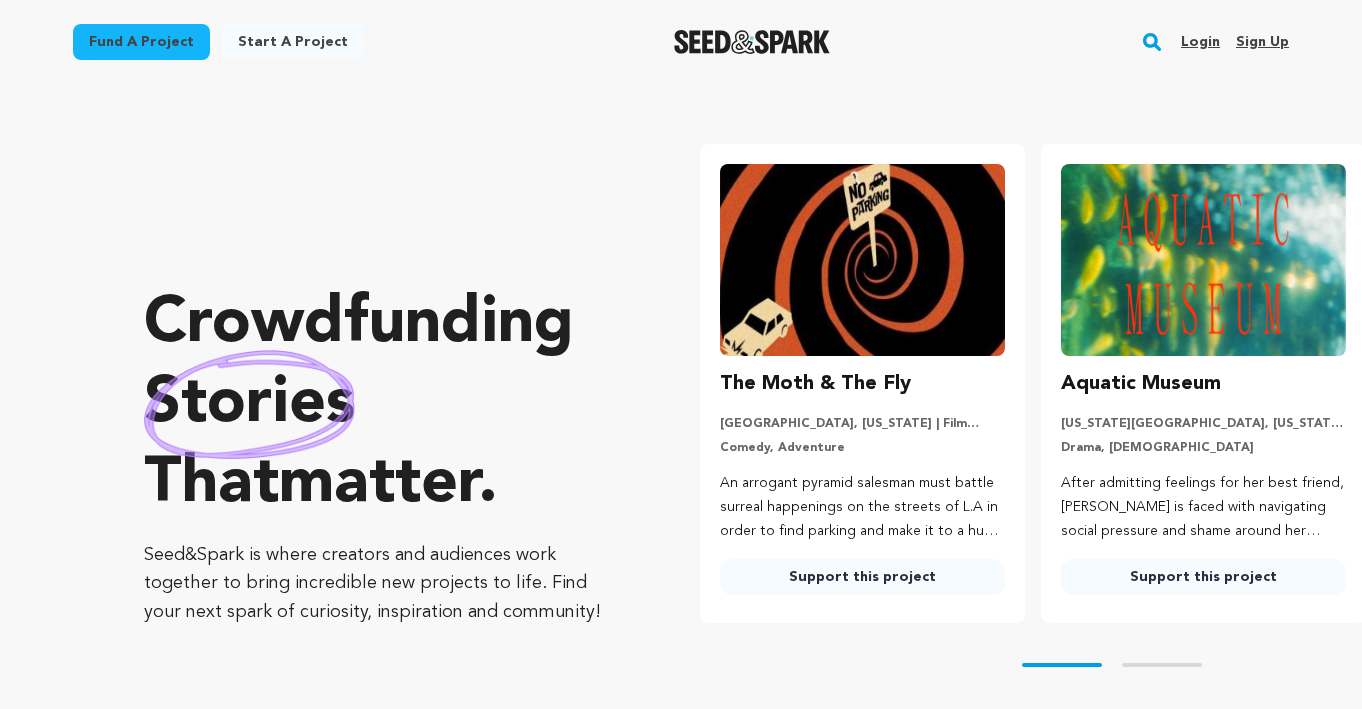 scroll, scrollTop: 0, scrollLeft: 0, axis: both 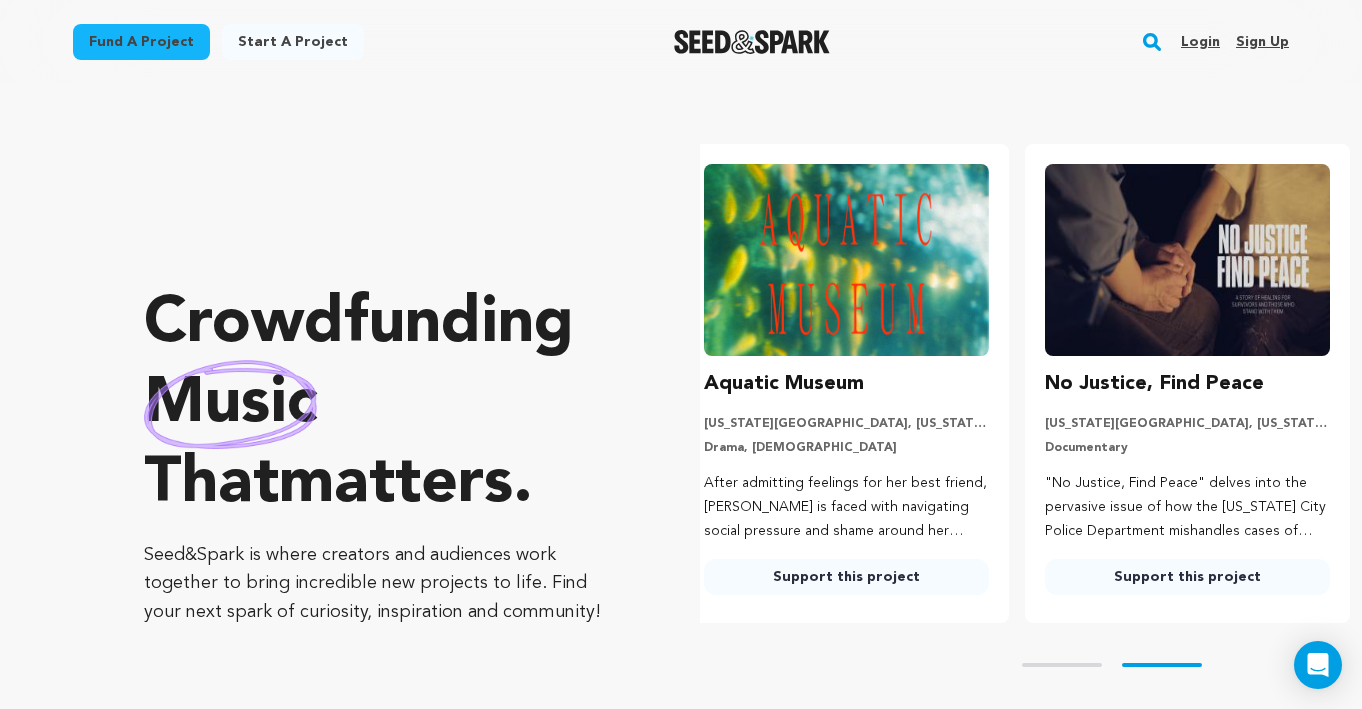 click on "Login" at bounding box center (1200, 42) 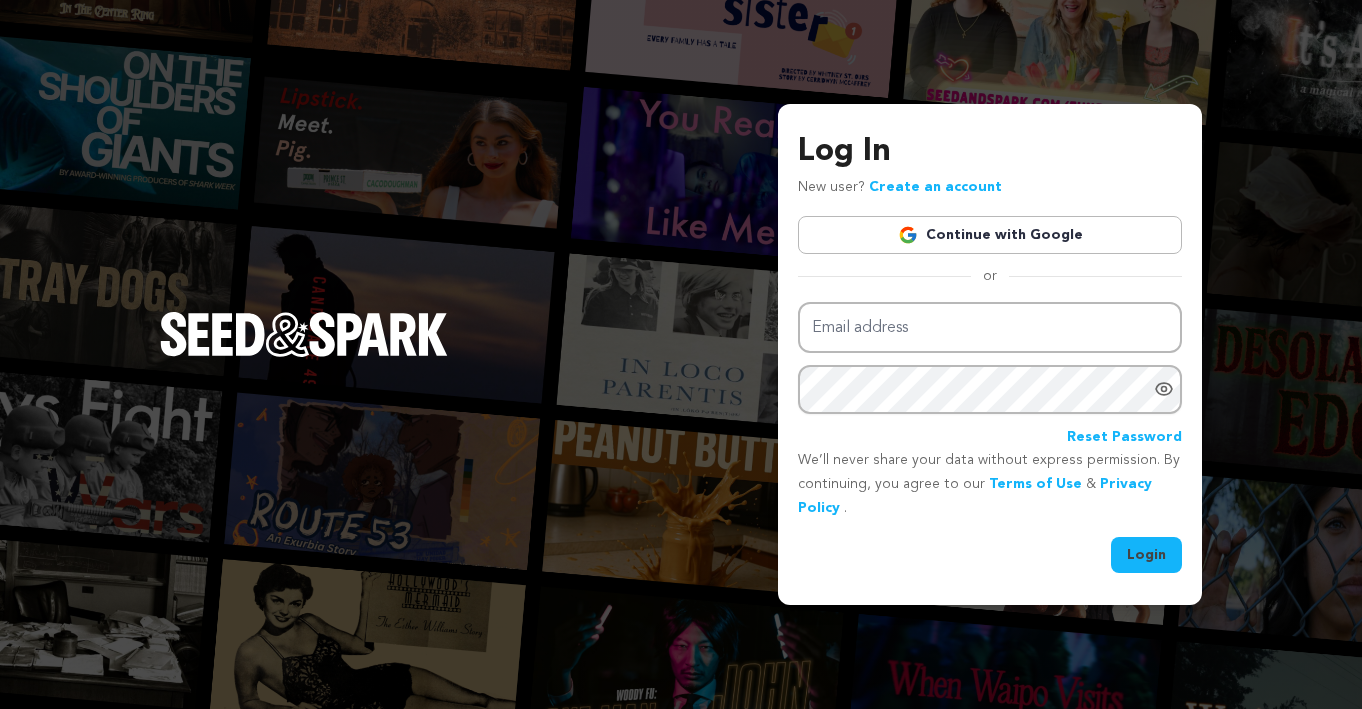 scroll, scrollTop: 0, scrollLeft: 0, axis: both 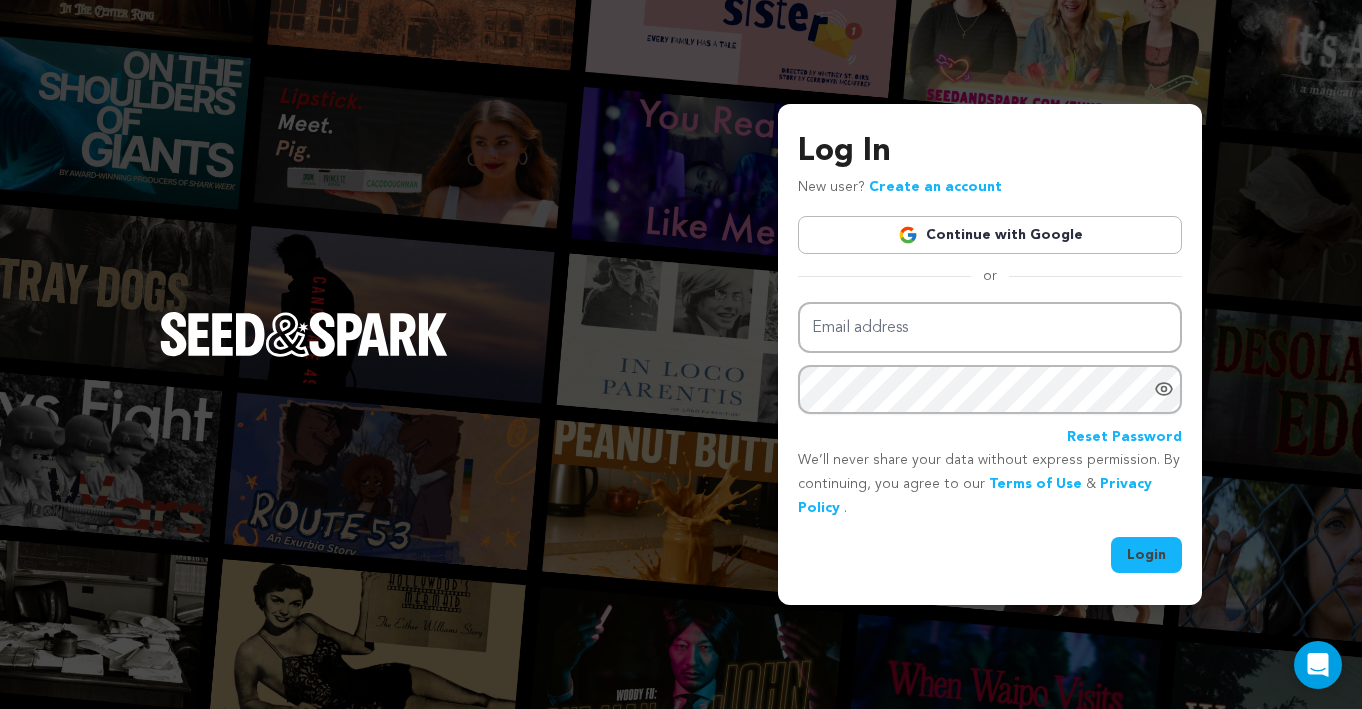click on "Continue with Google" at bounding box center [990, 235] 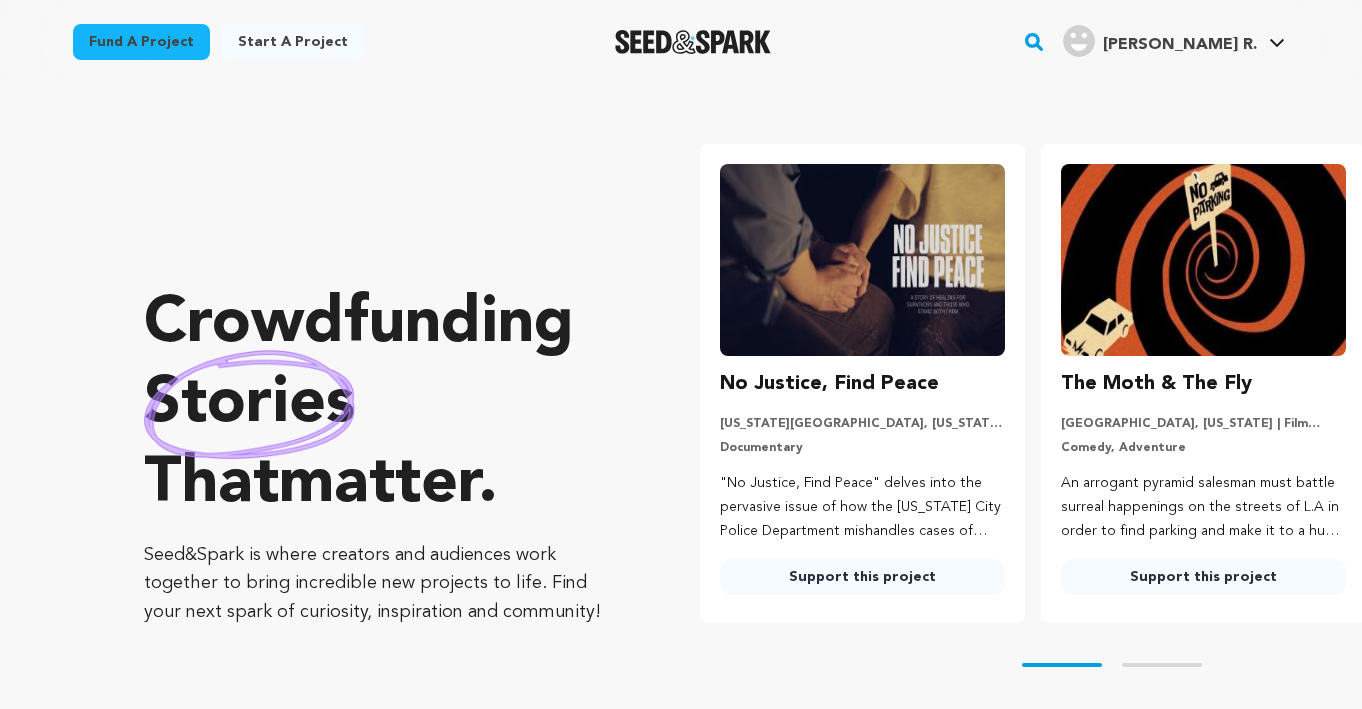 scroll, scrollTop: 0, scrollLeft: 0, axis: both 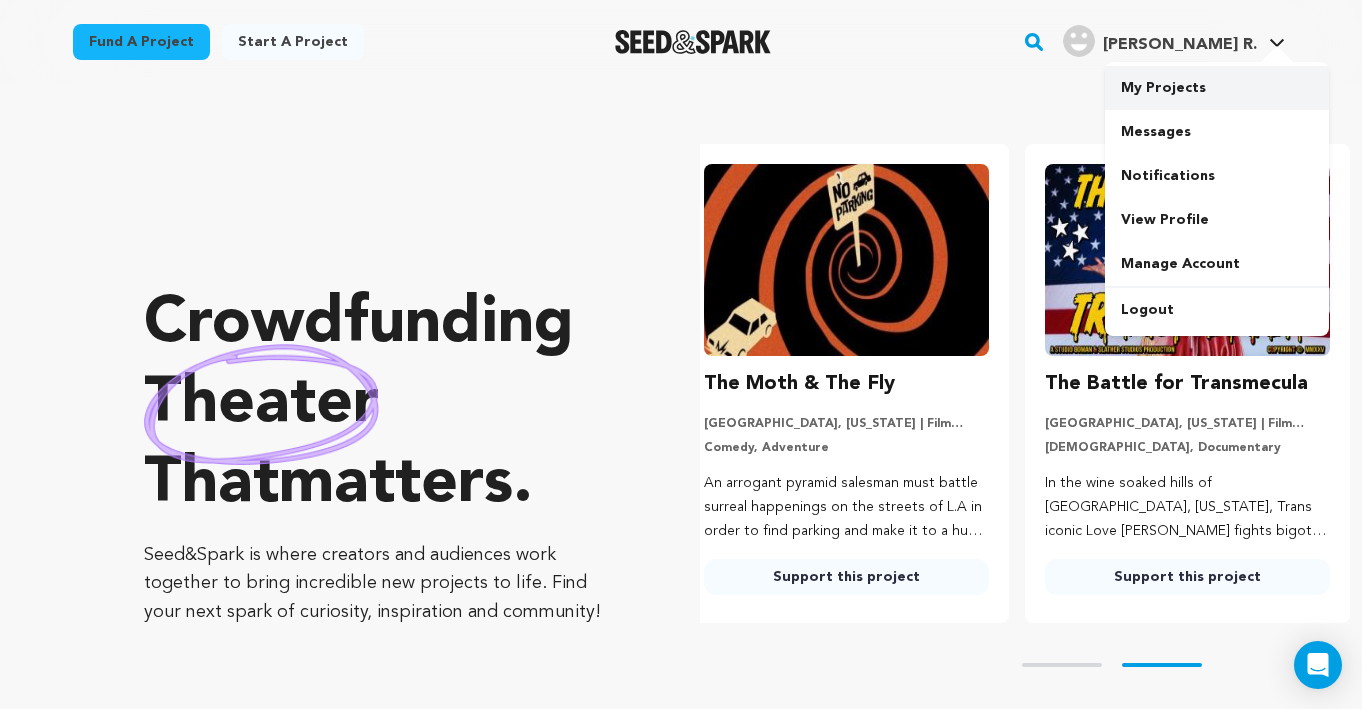 click on "My Projects" at bounding box center [1217, 88] 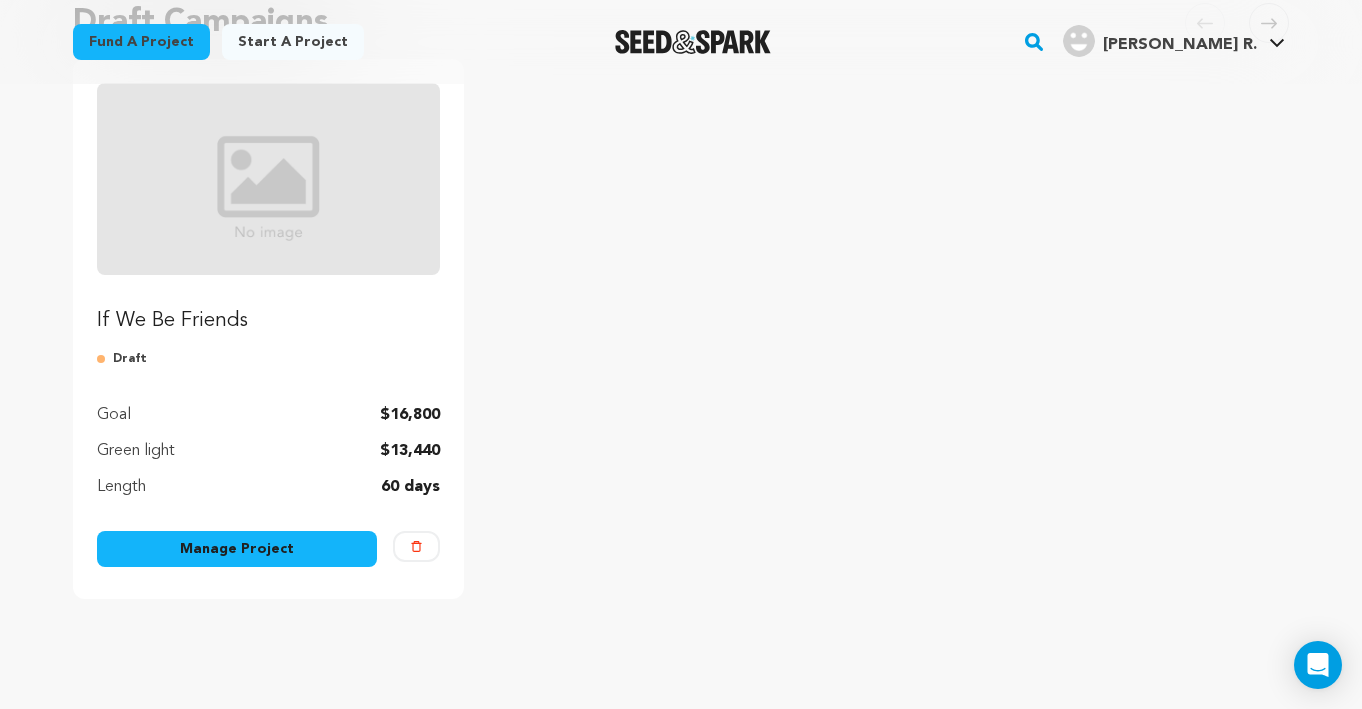 scroll, scrollTop: 234, scrollLeft: 0, axis: vertical 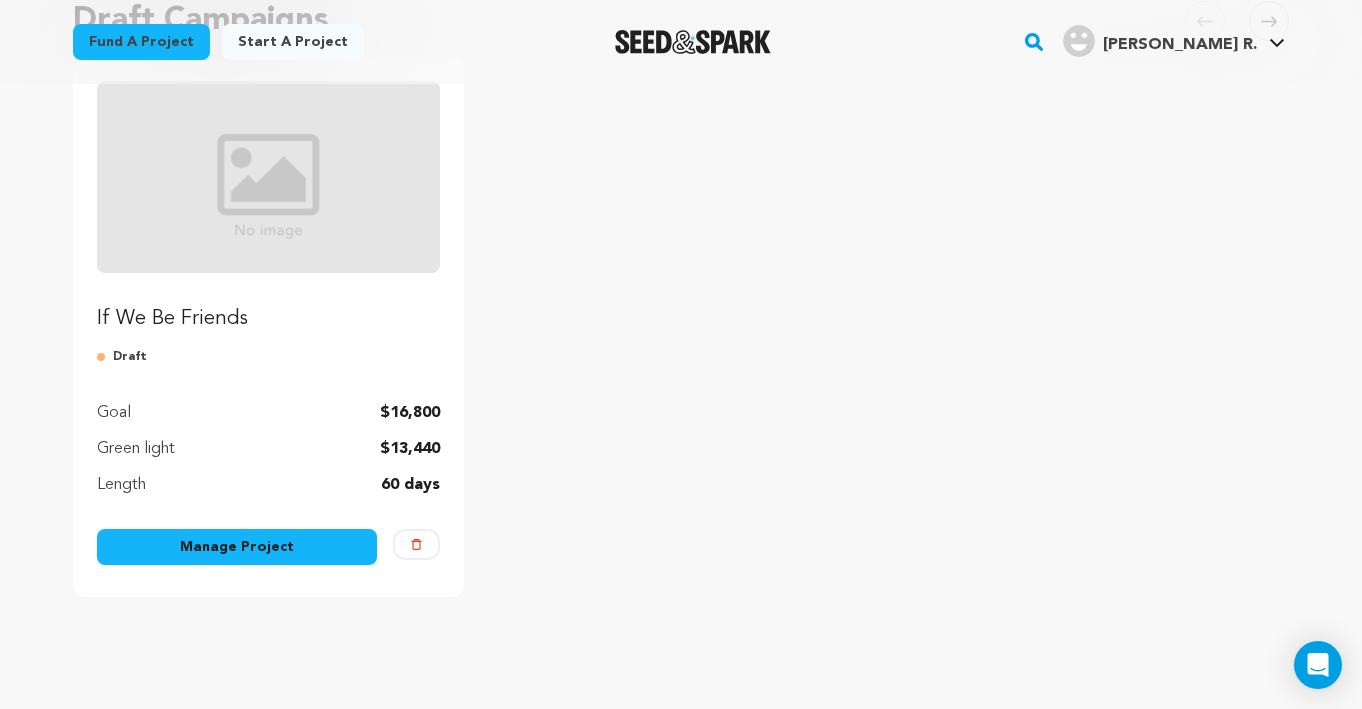 click on "Manage Project" at bounding box center [237, 547] 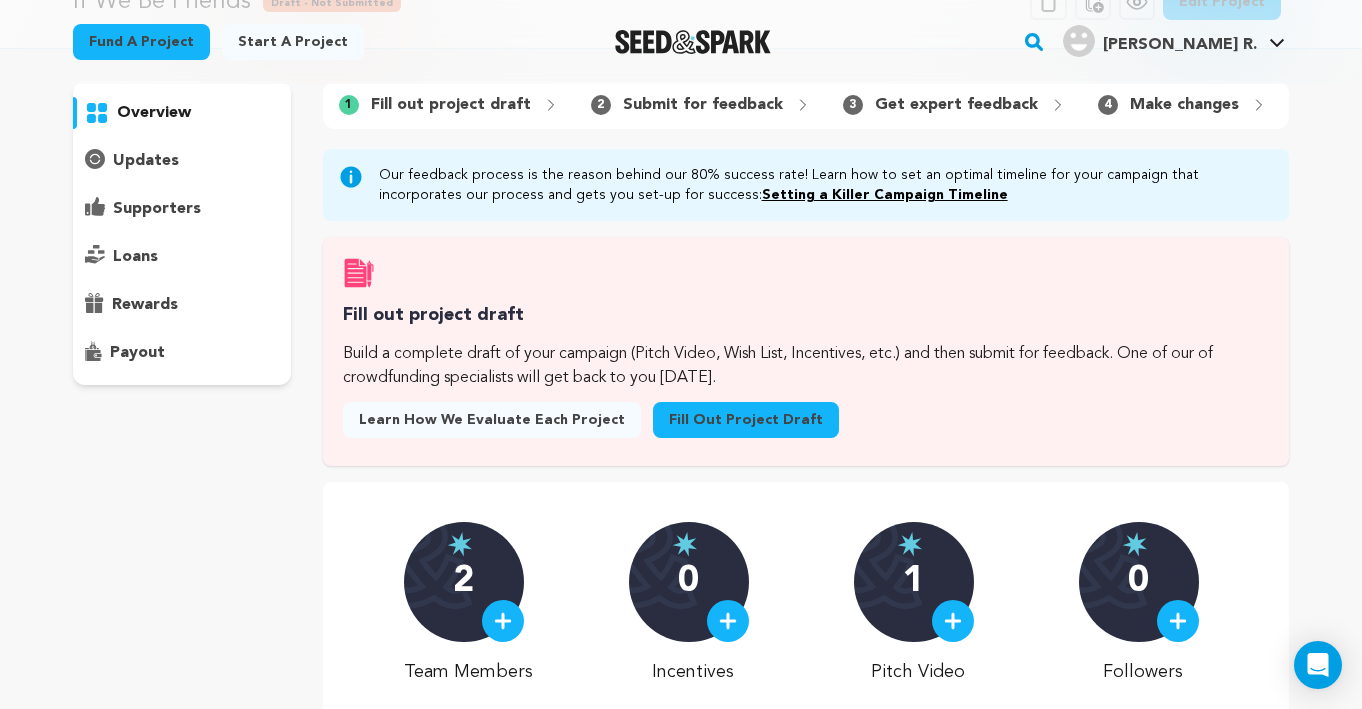 scroll, scrollTop: 0, scrollLeft: 0, axis: both 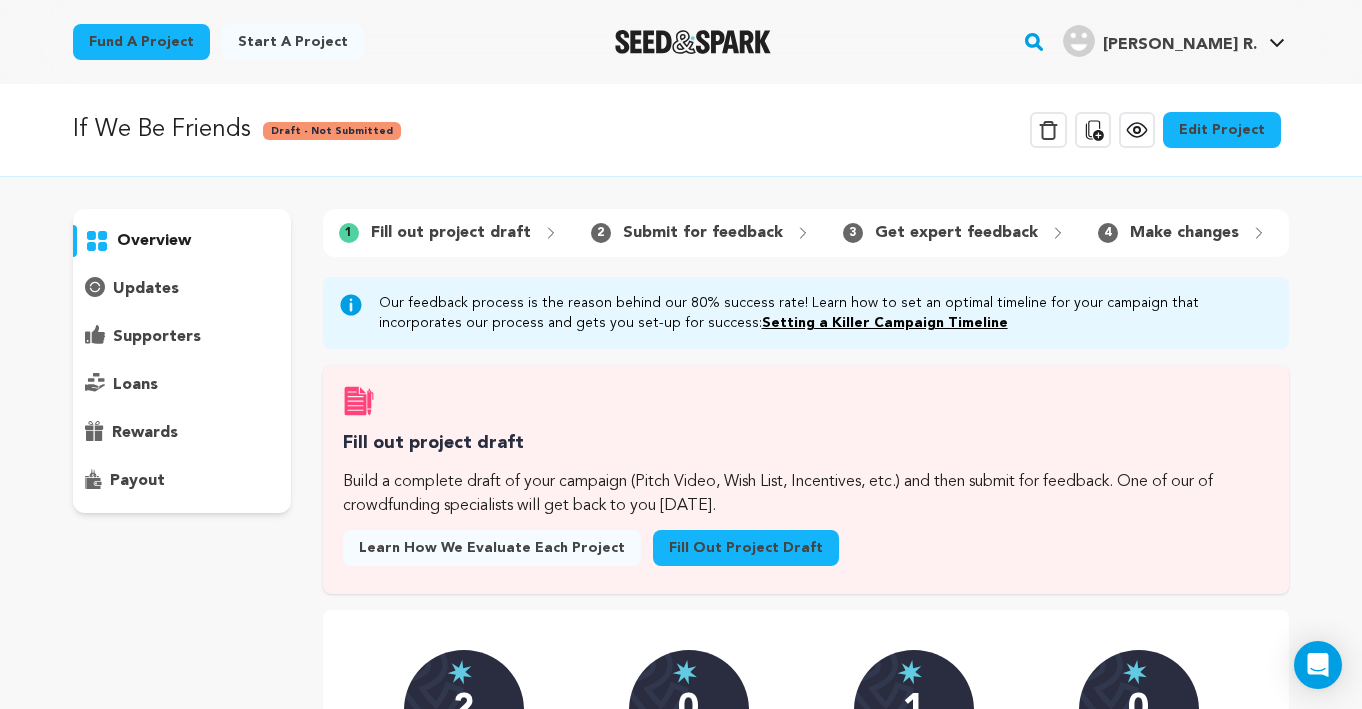 click on "Edit Project" at bounding box center [1222, 130] 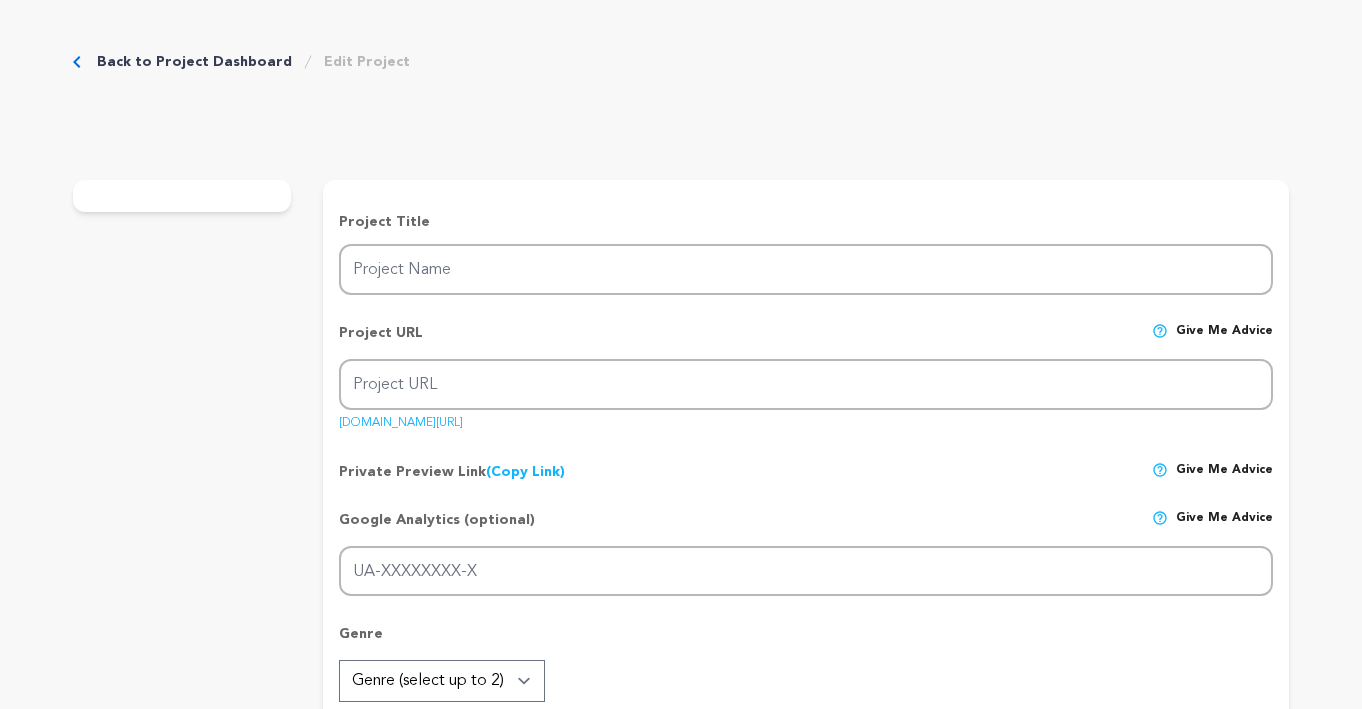 scroll, scrollTop: 0, scrollLeft: 0, axis: both 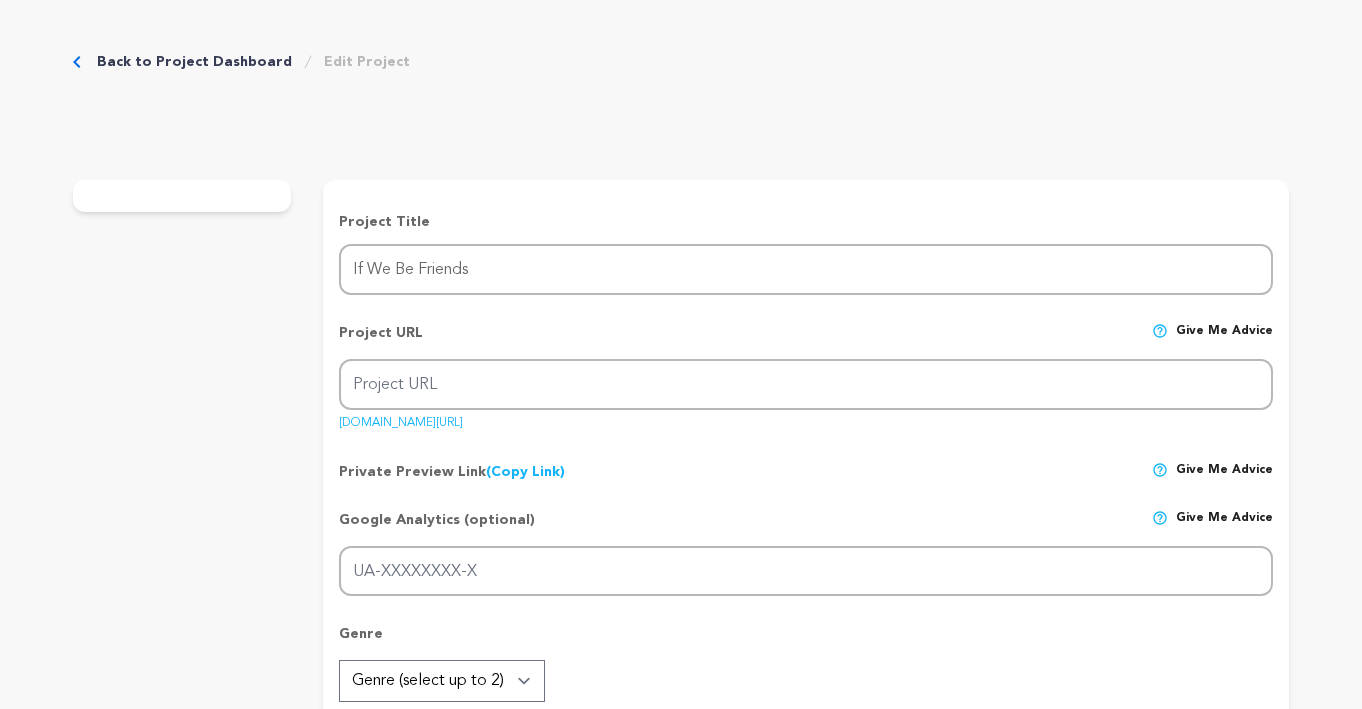 type on "if-we-be-friends-2" 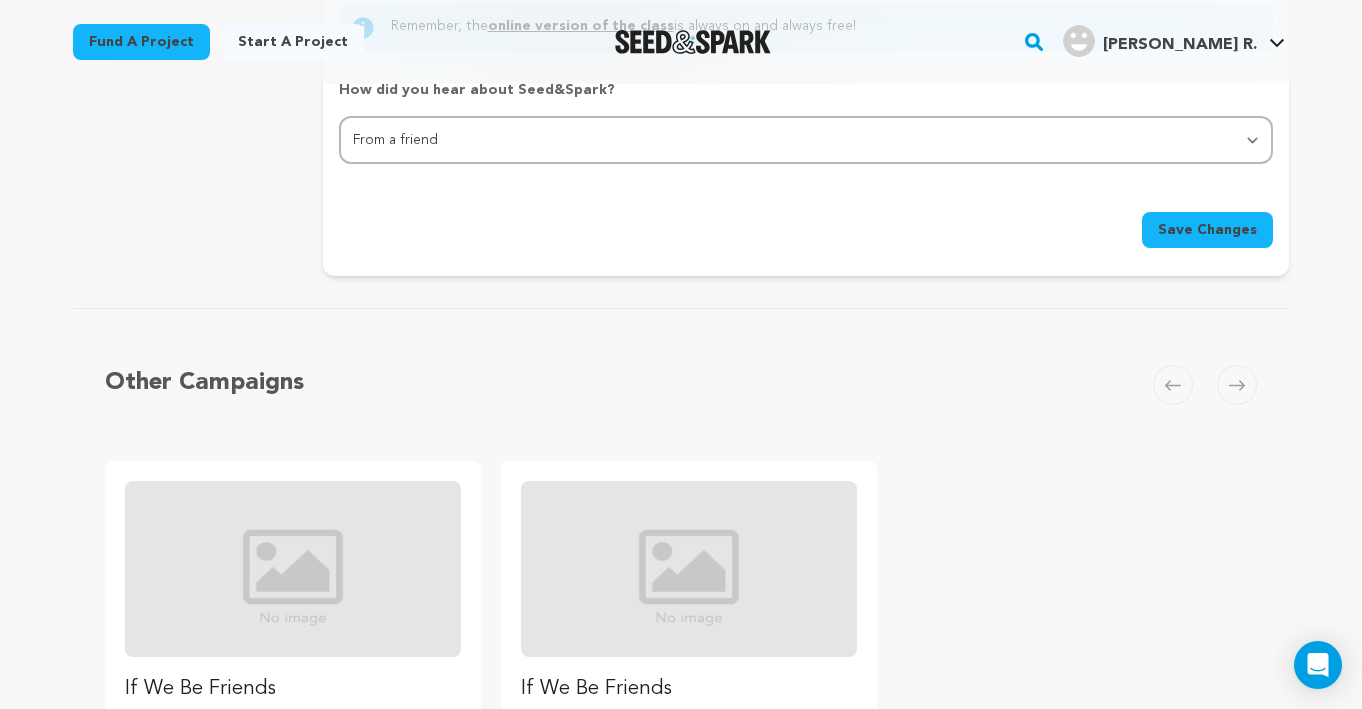 scroll, scrollTop: 2316, scrollLeft: 0, axis: vertical 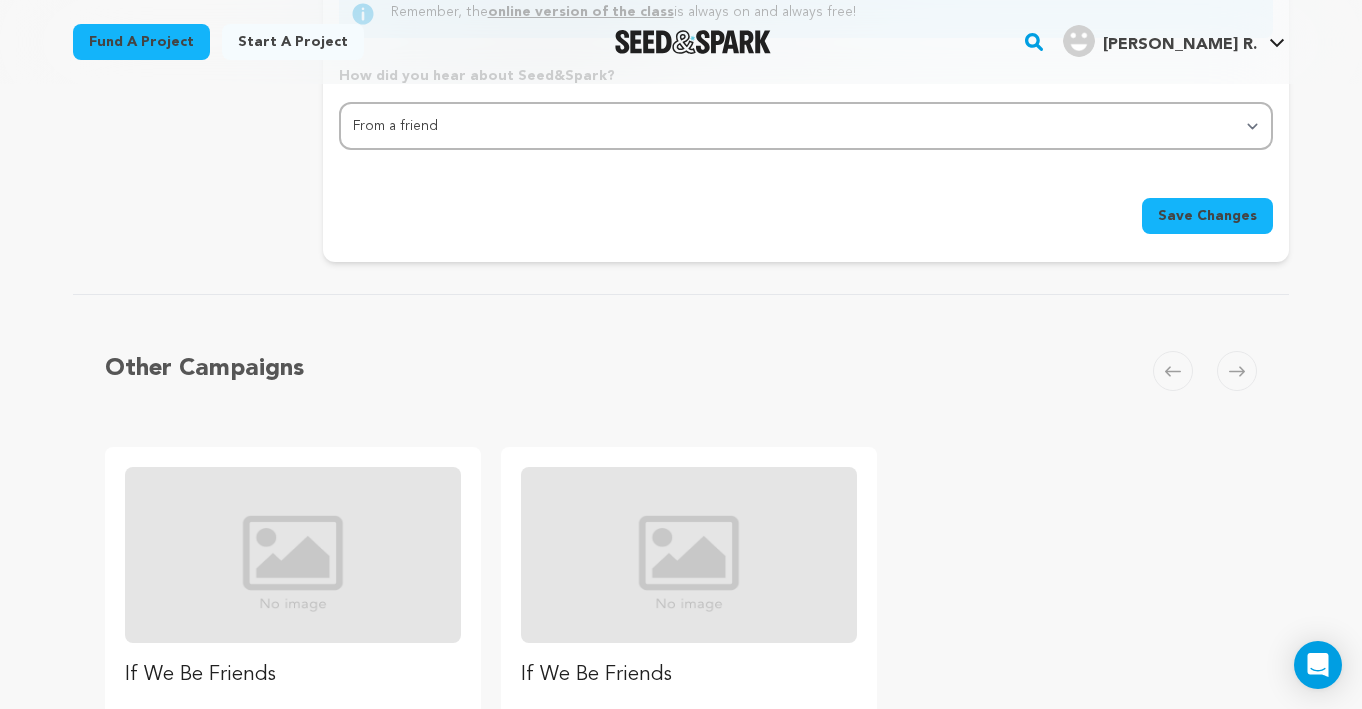 click at bounding box center [1237, 371] 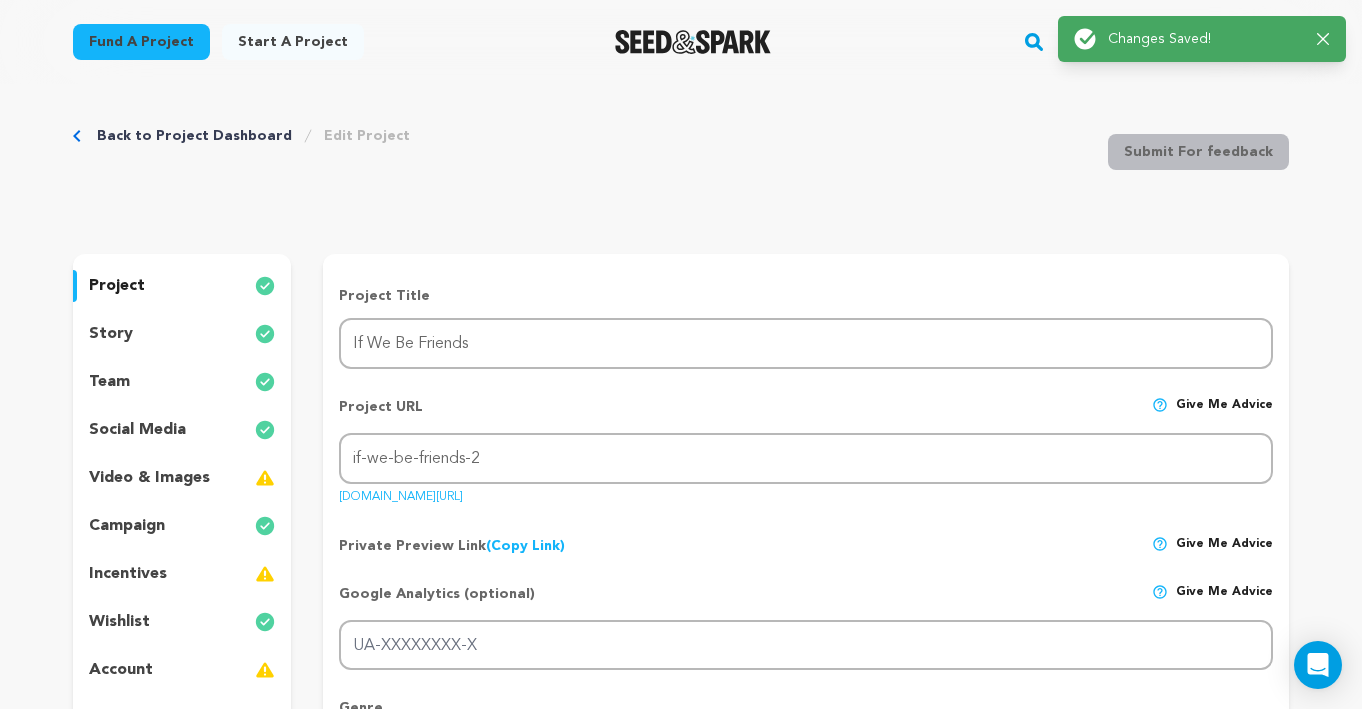 scroll, scrollTop: 0, scrollLeft: 0, axis: both 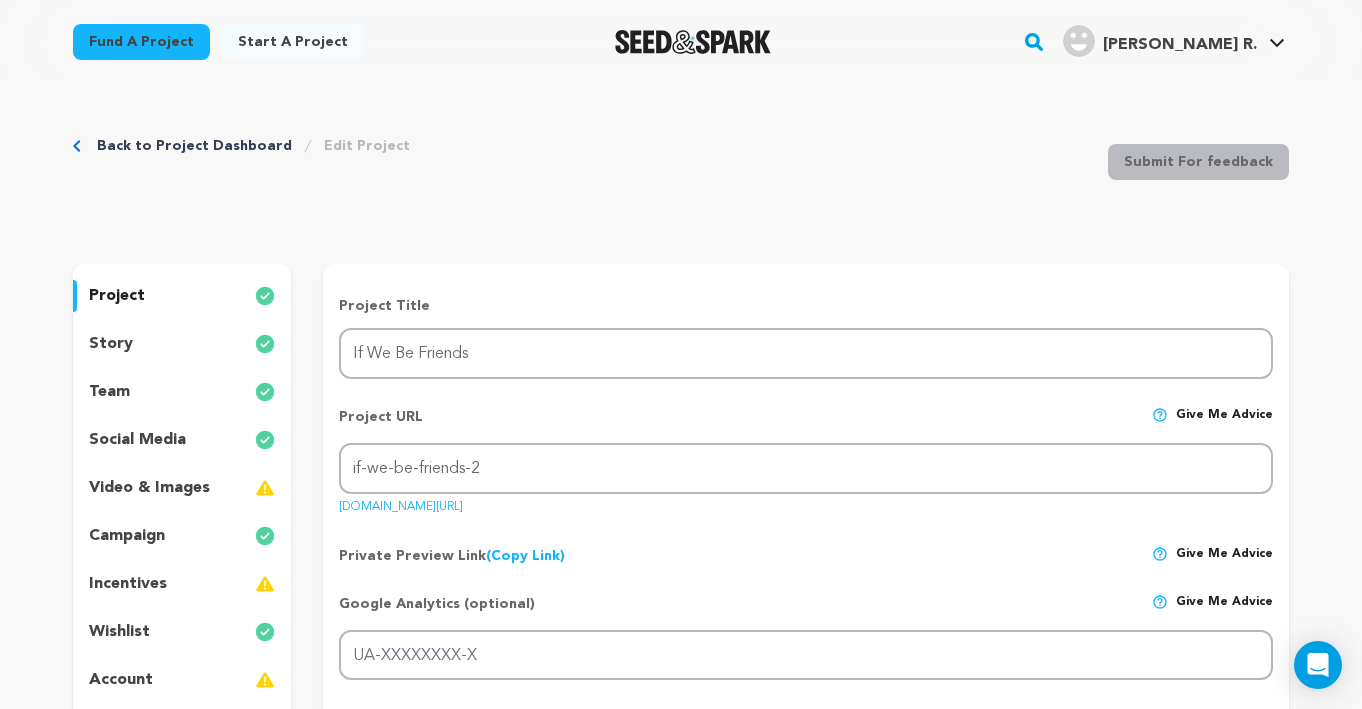 click on "story" at bounding box center (111, 344) 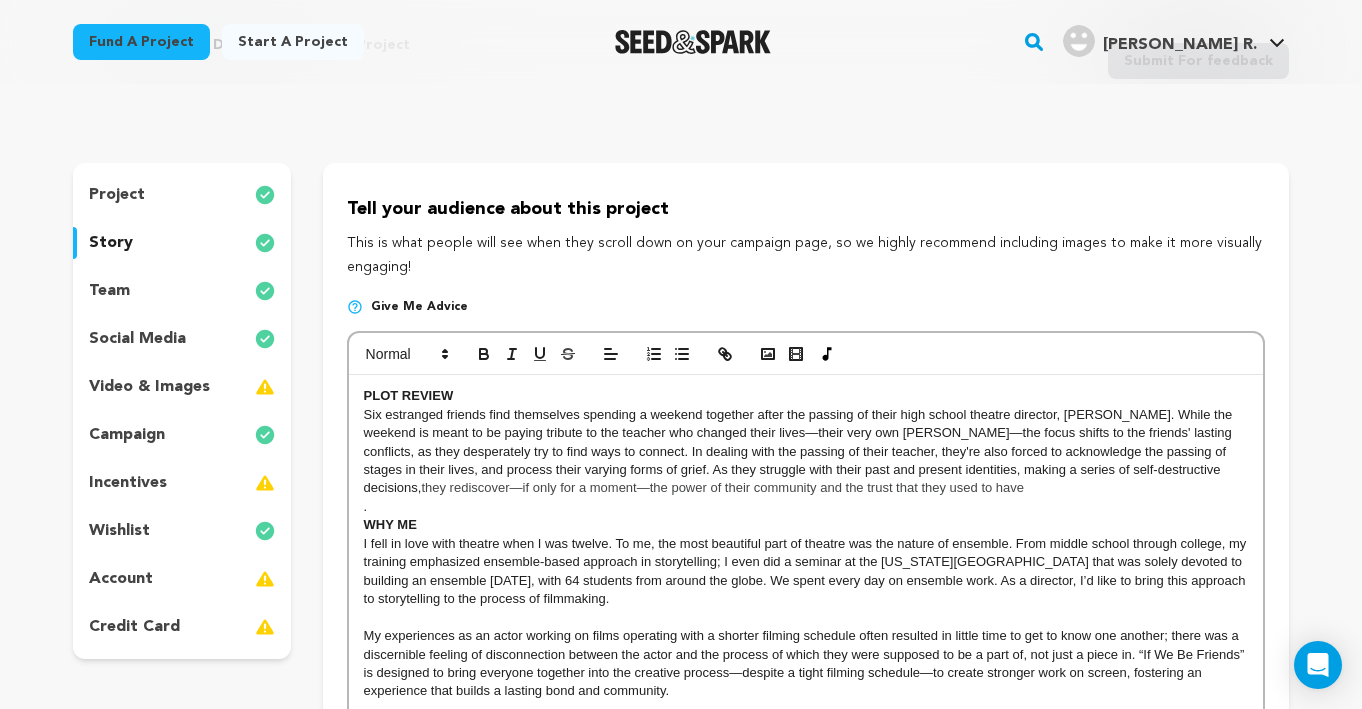 scroll, scrollTop: 100, scrollLeft: 0, axis: vertical 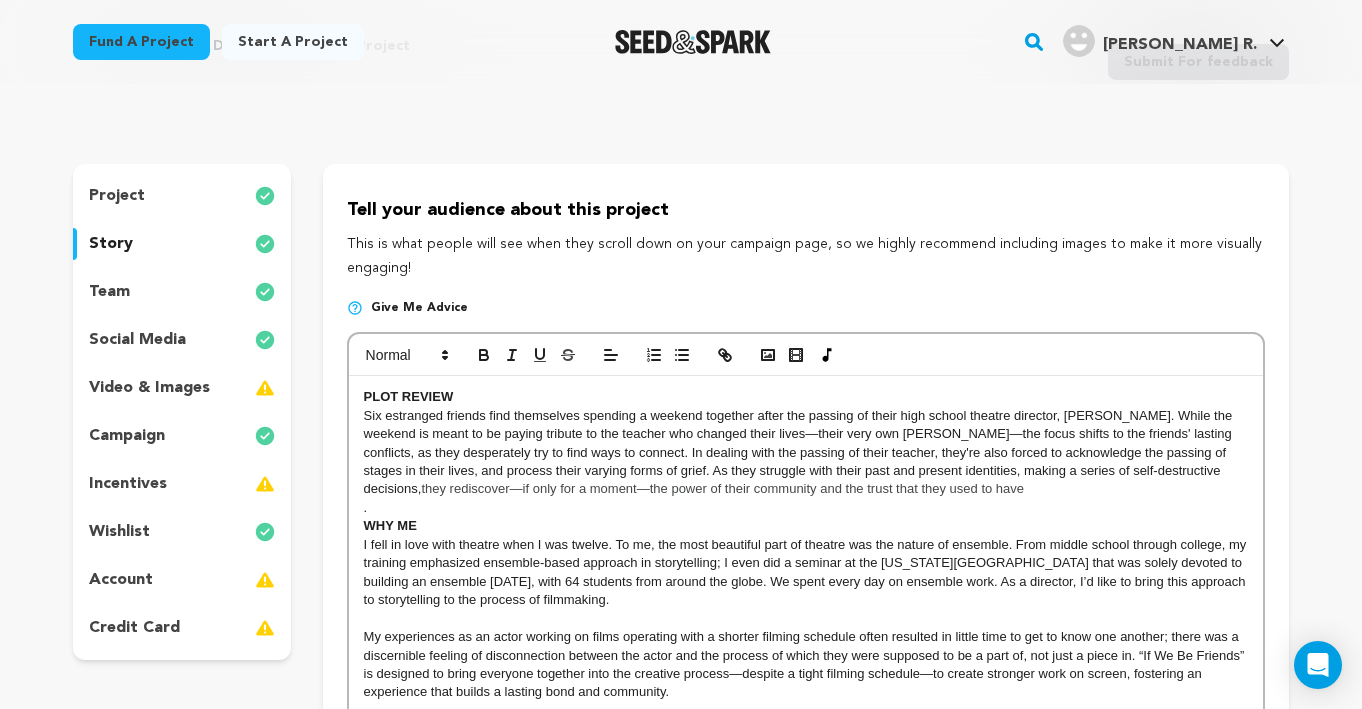 click on "team" at bounding box center [182, 292] 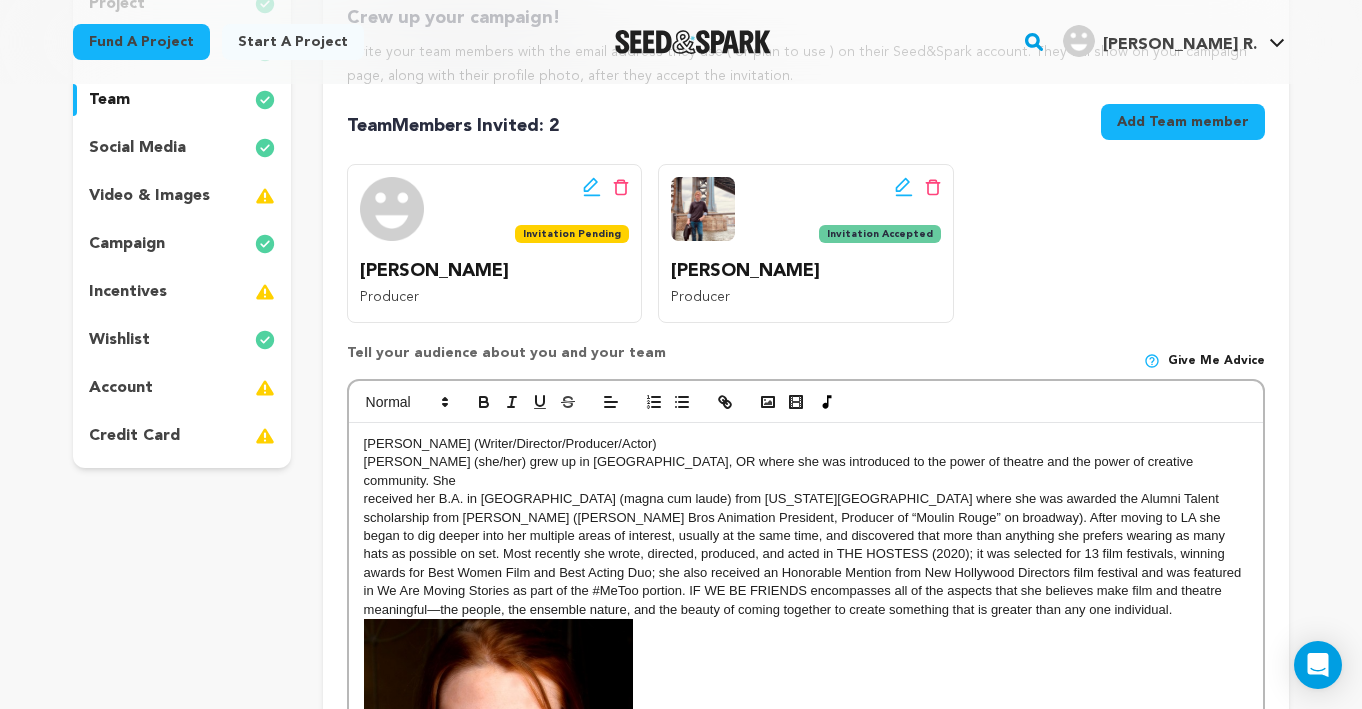 scroll, scrollTop: 287, scrollLeft: 0, axis: vertical 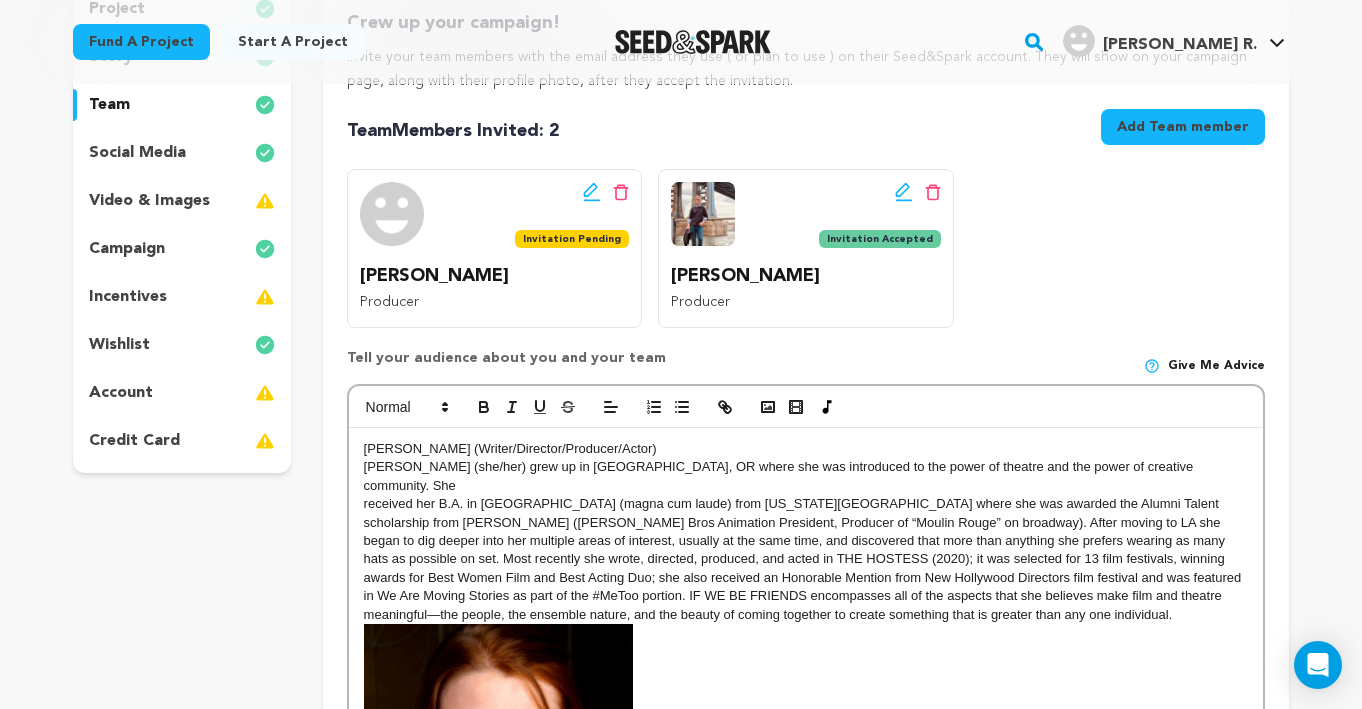 click on "video & images" at bounding box center [149, 201] 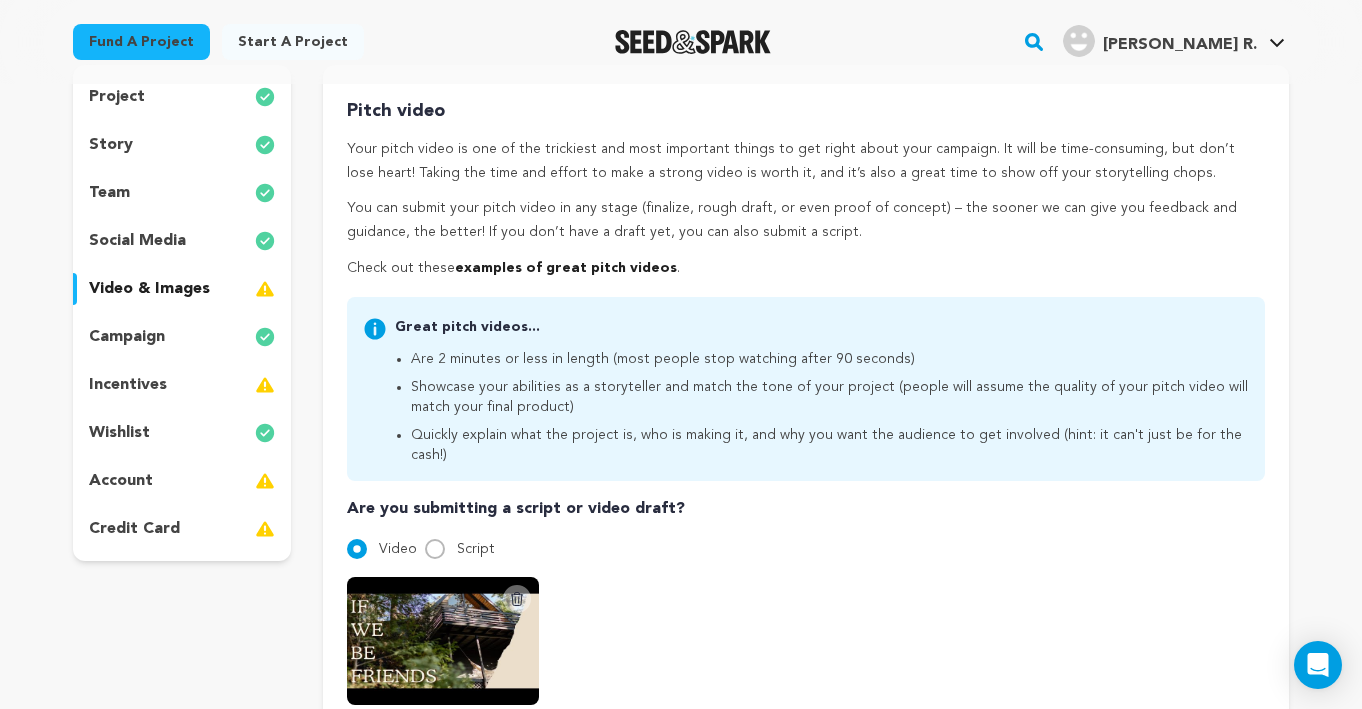 scroll, scrollTop: 200, scrollLeft: 0, axis: vertical 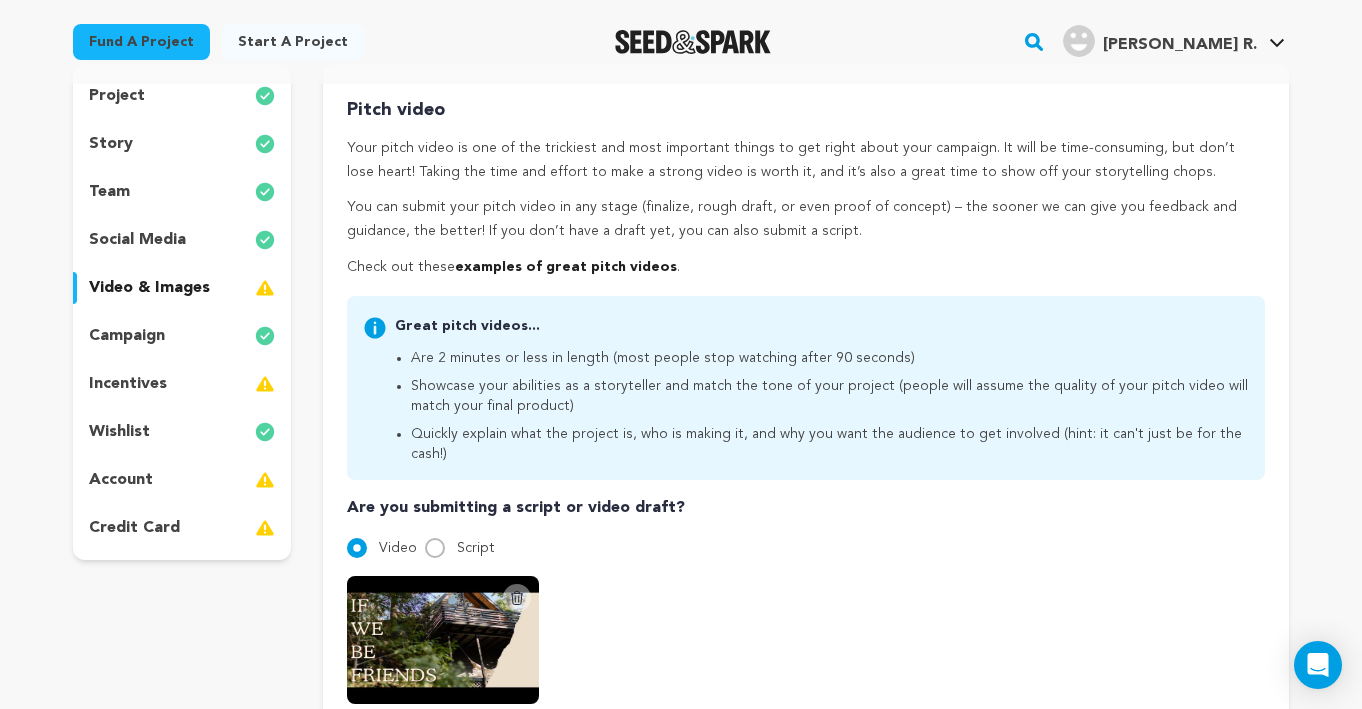 click on "social media" at bounding box center [137, 240] 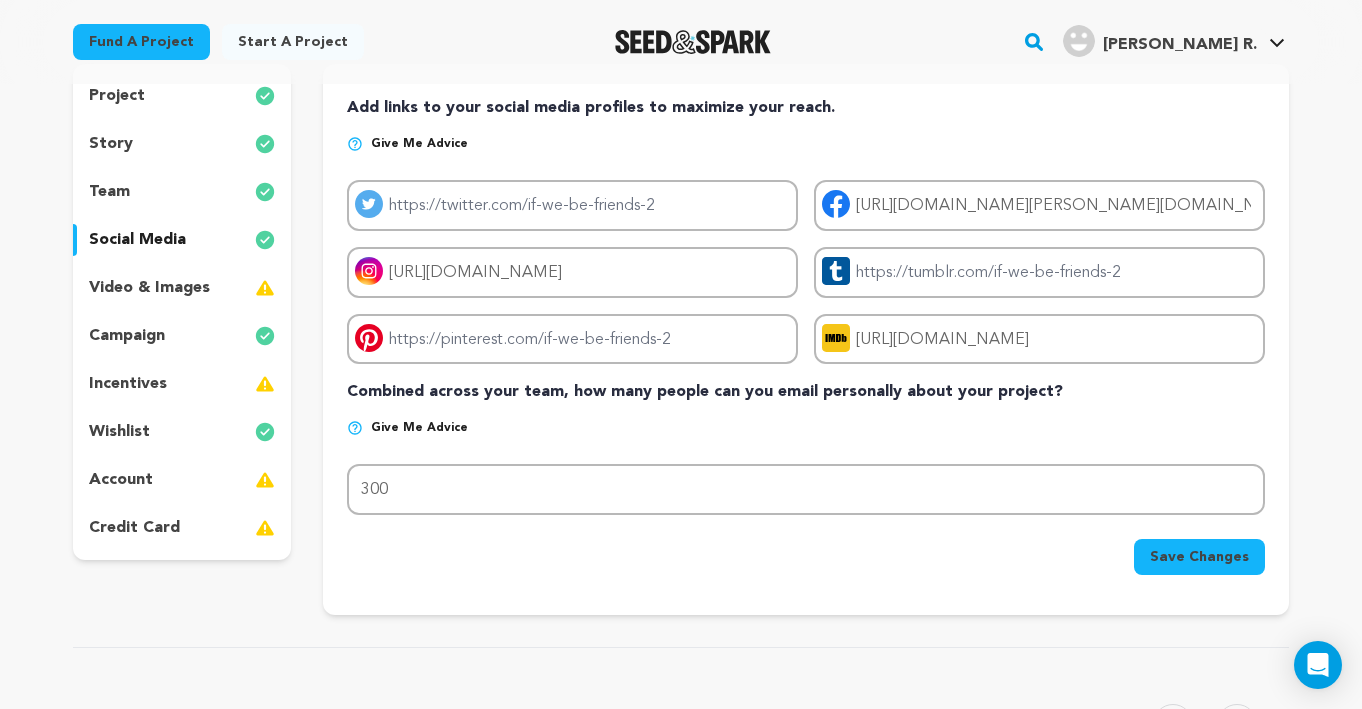 click on "video & images" at bounding box center (149, 288) 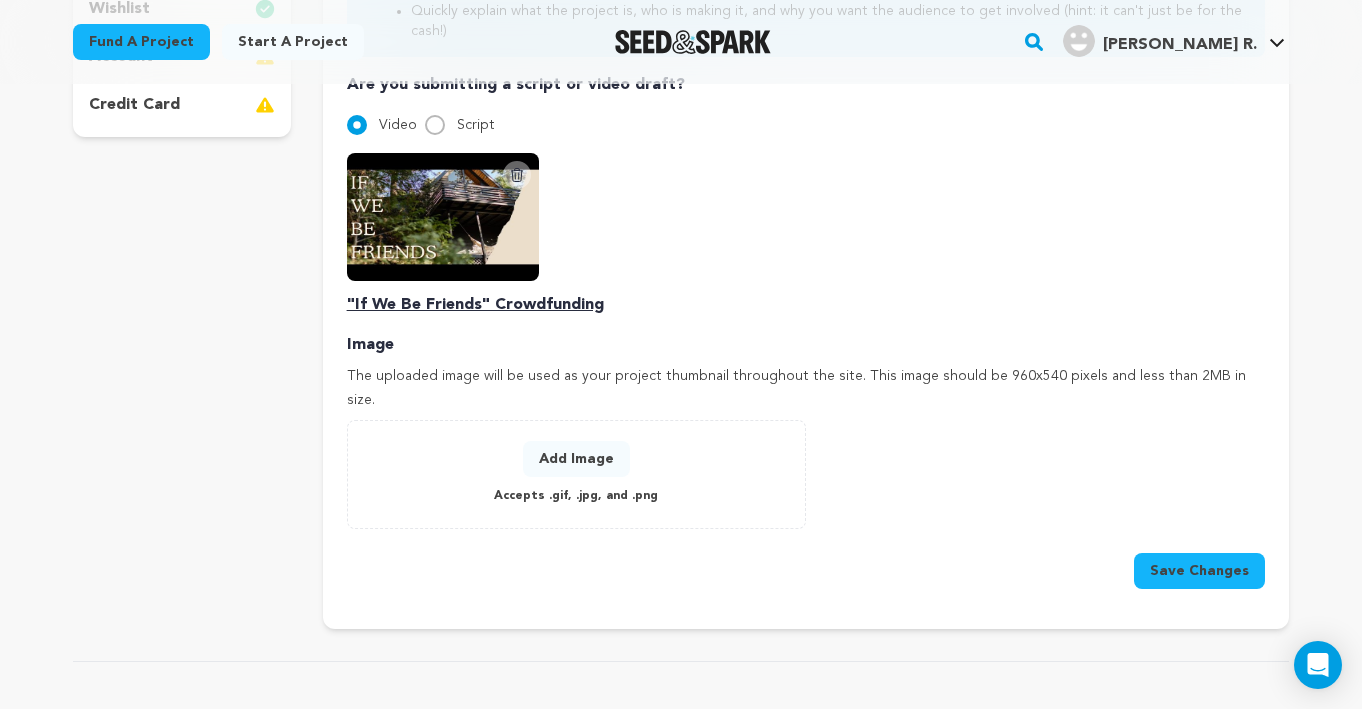 scroll, scrollTop: 656, scrollLeft: 0, axis: vertical 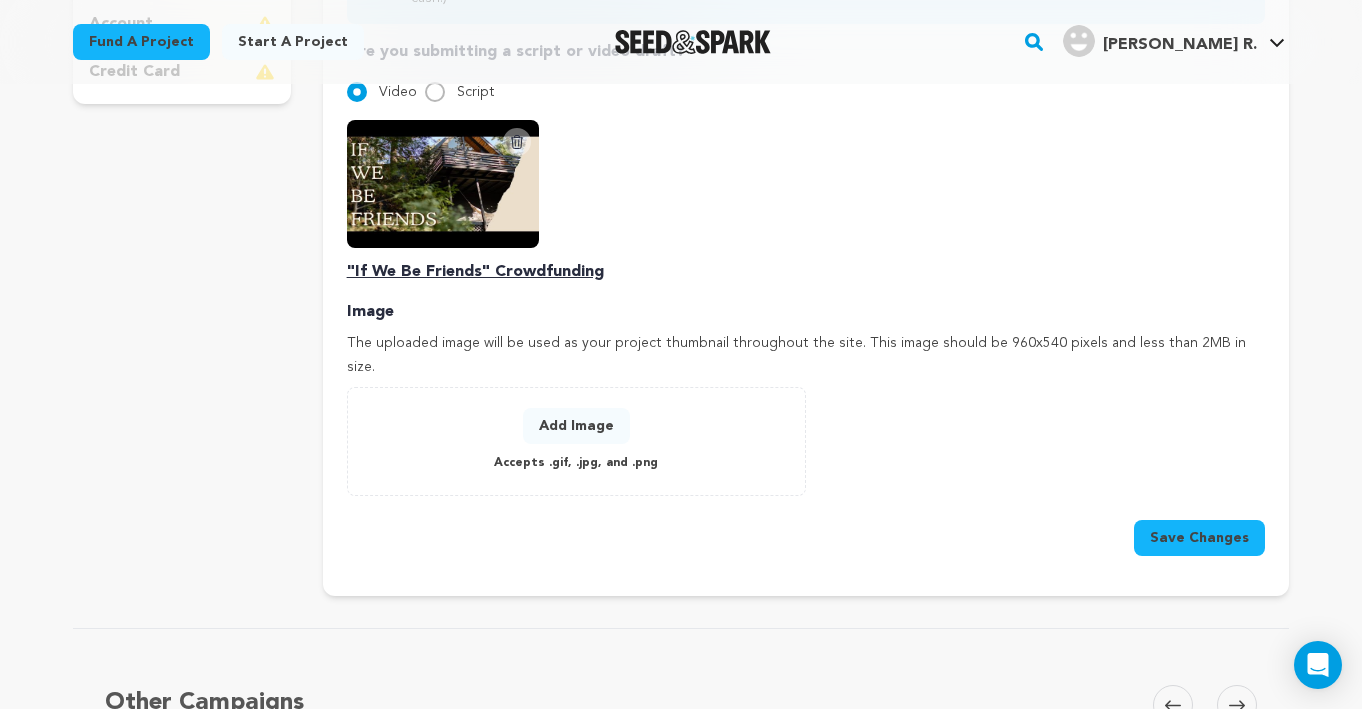 click on "Add Image" at bounding box center (576, 426) 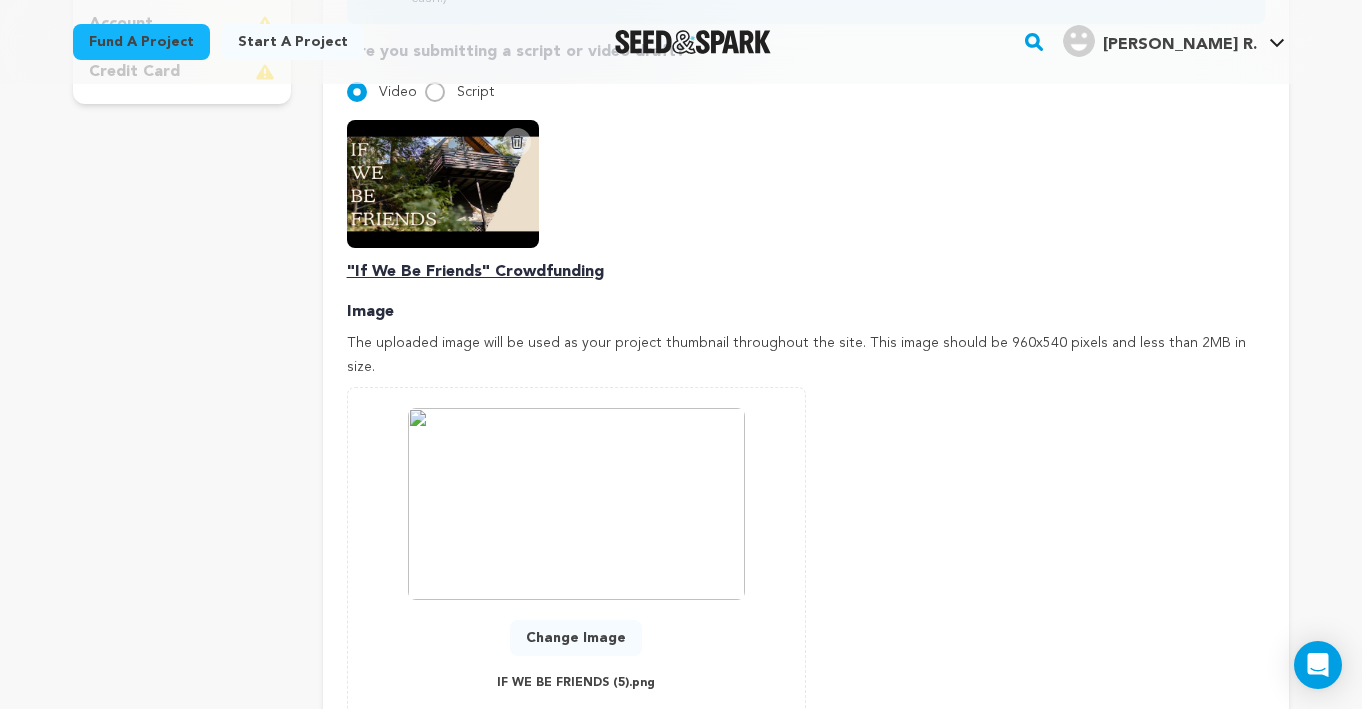 click 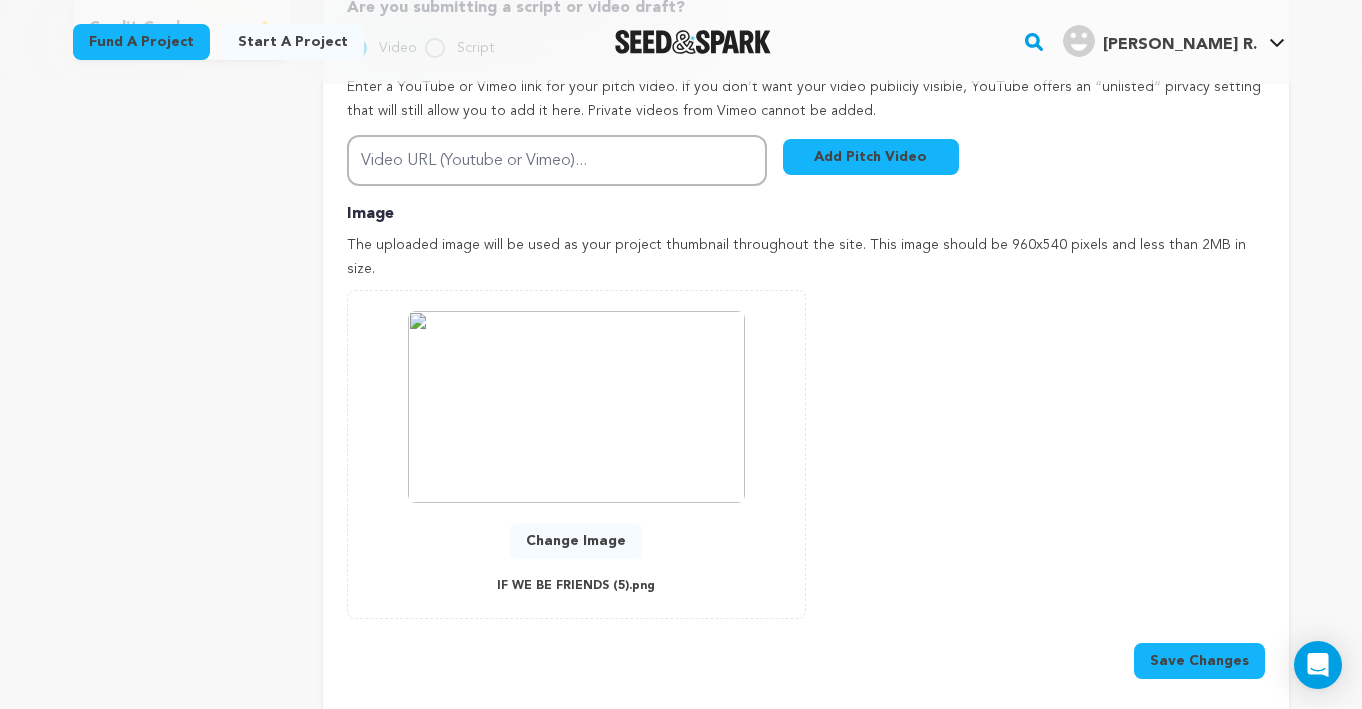 scroll, scrollTop: 693, scrollLeft: 0, axis: vertical 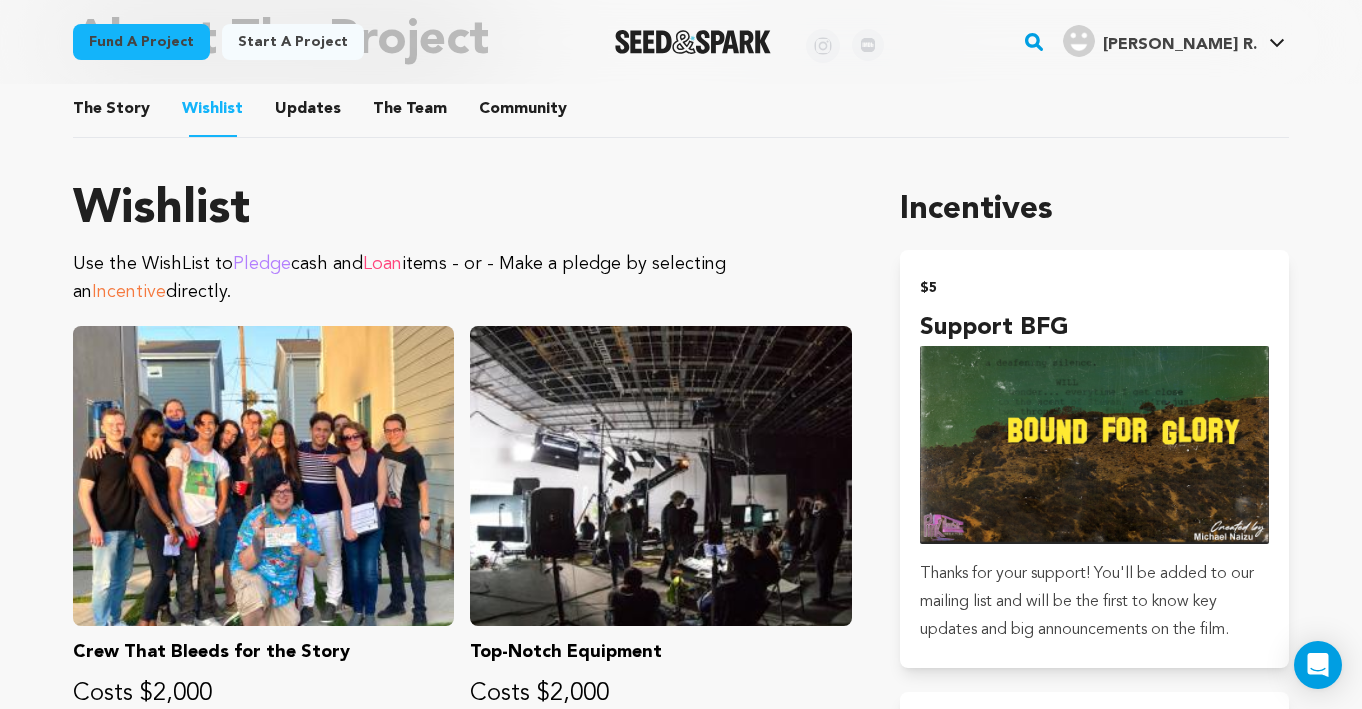 click at bounding box center [693, 42] 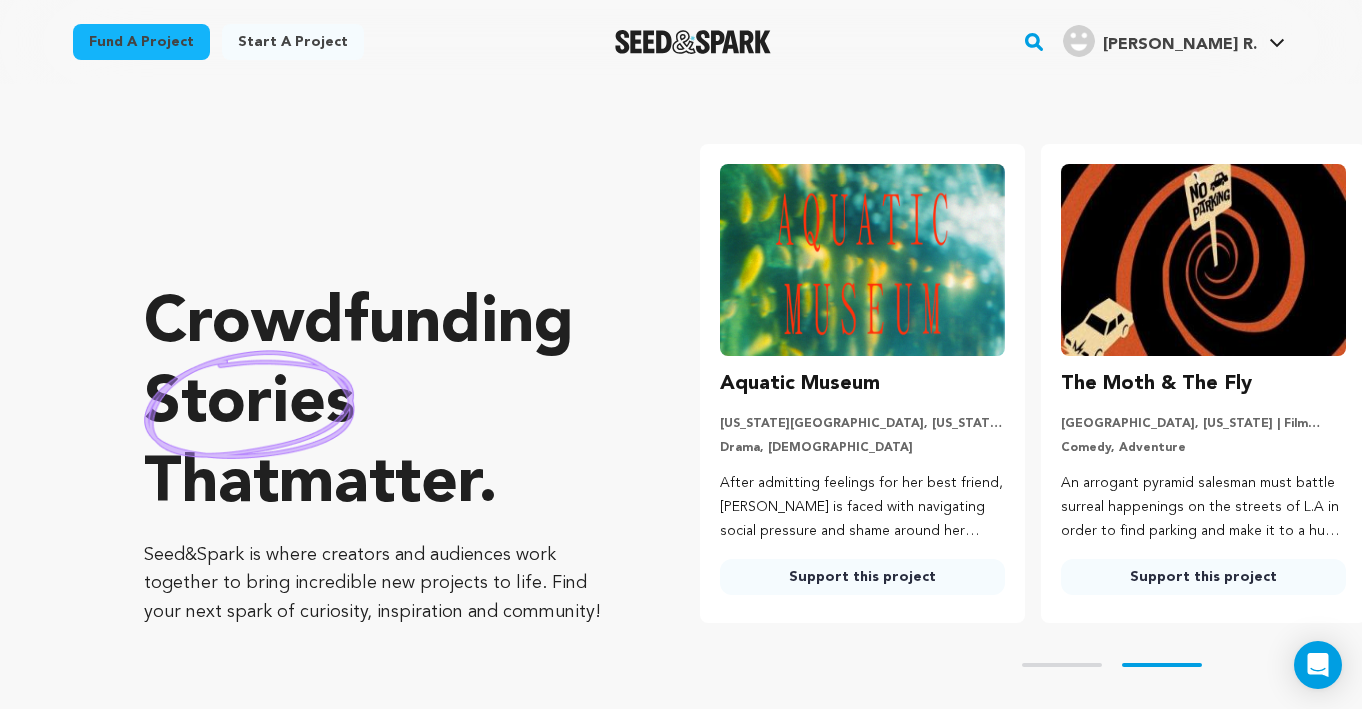scroll, scrollTop: 21, scrollLeft: 0, axis: vertical 